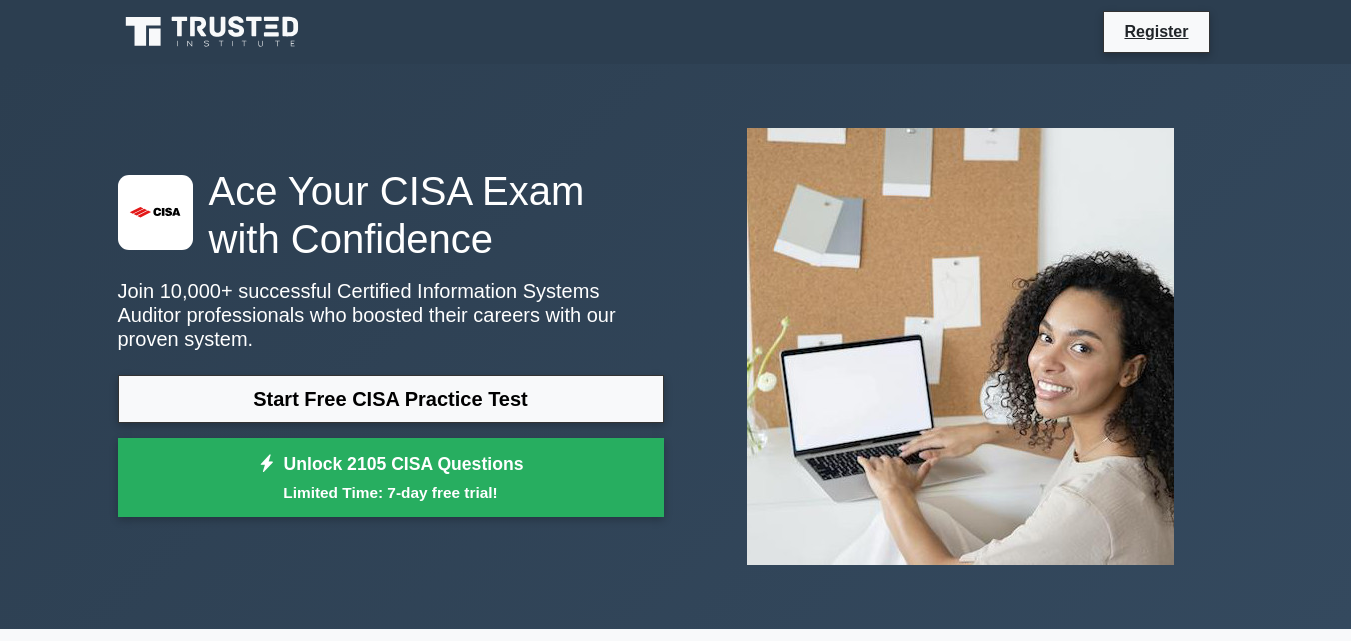 scroll, scrollTop: 0, scrollLeft: 0, axis: both 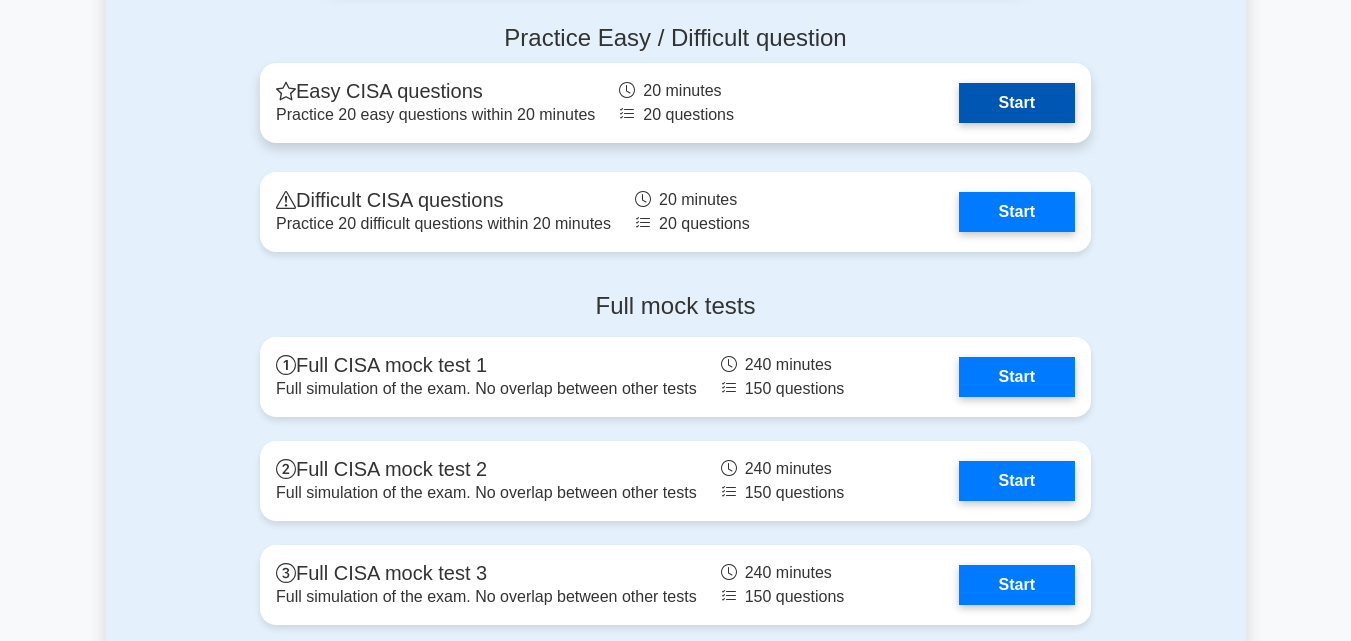 click on "Start" at bounding box center [1017, 103] 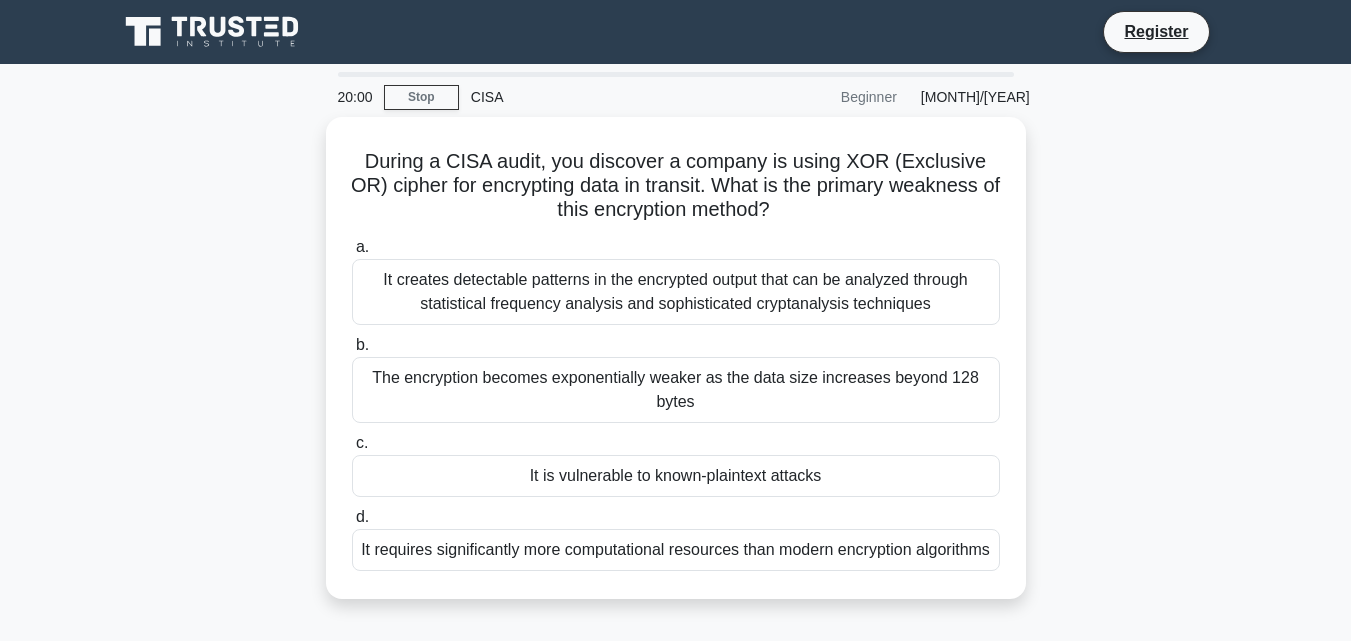 scroll, scrollTop: 0, scrollLeft: 0, axis: both 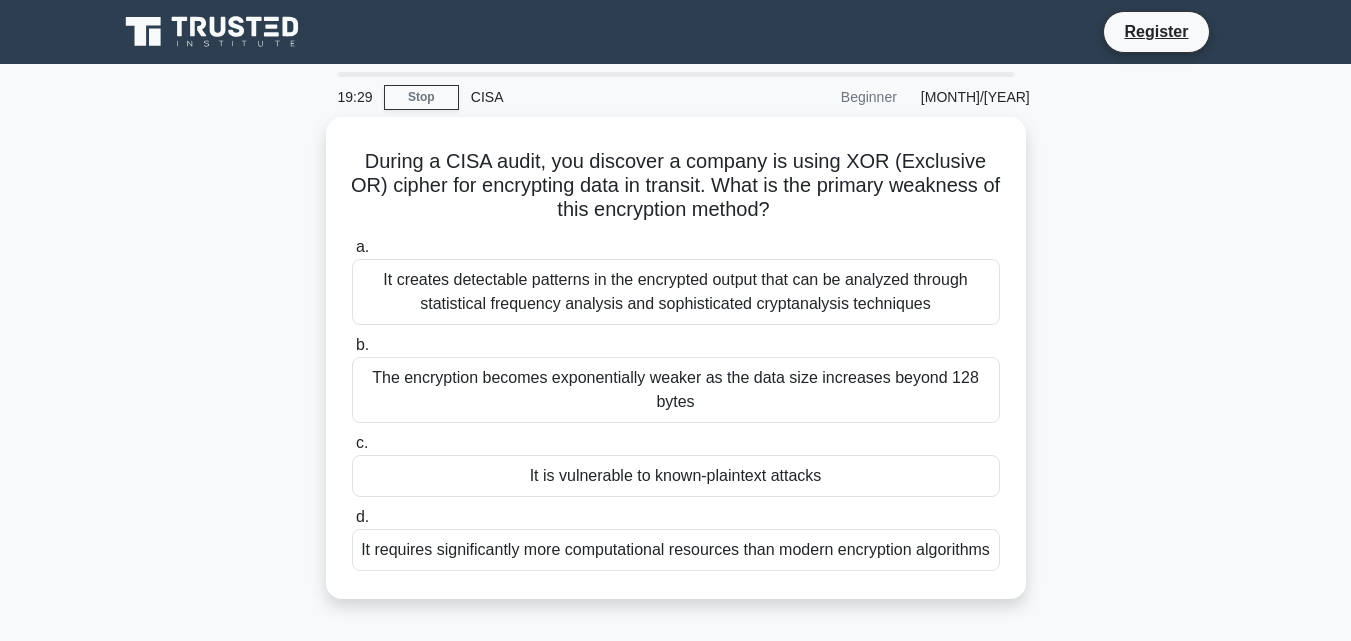 click on "CISA" at bounding box center [596, 97] 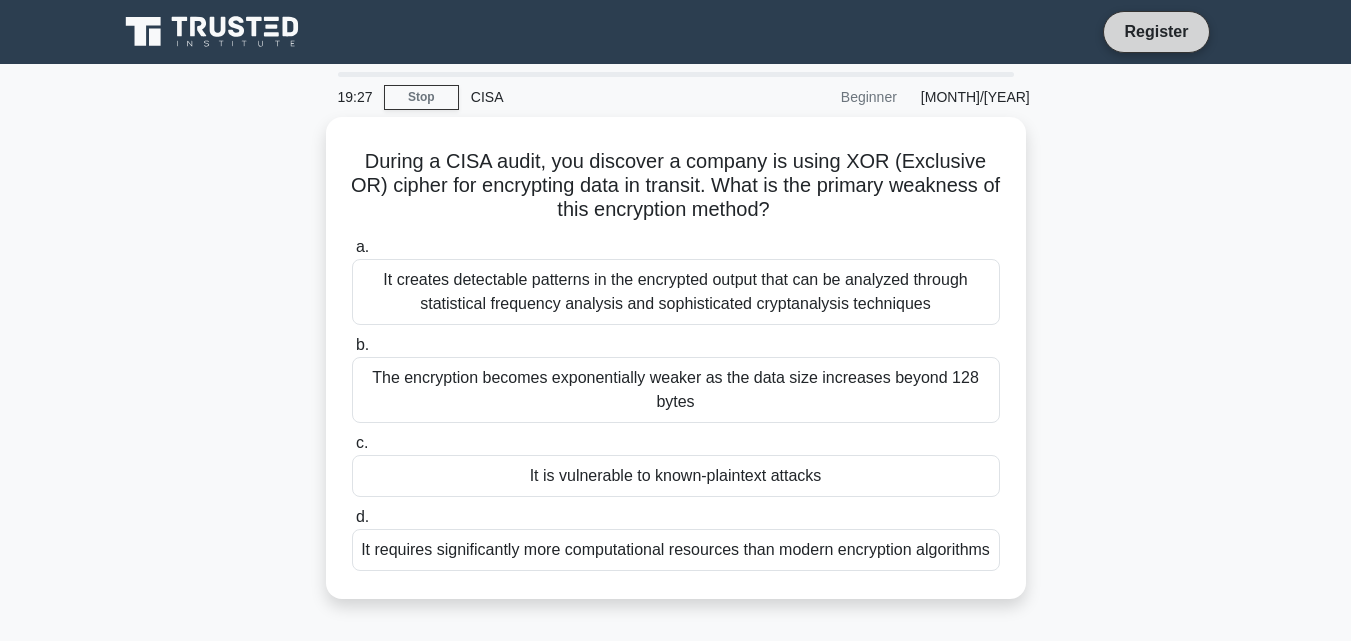 click on "Register" at bounding box center [1156, 31] 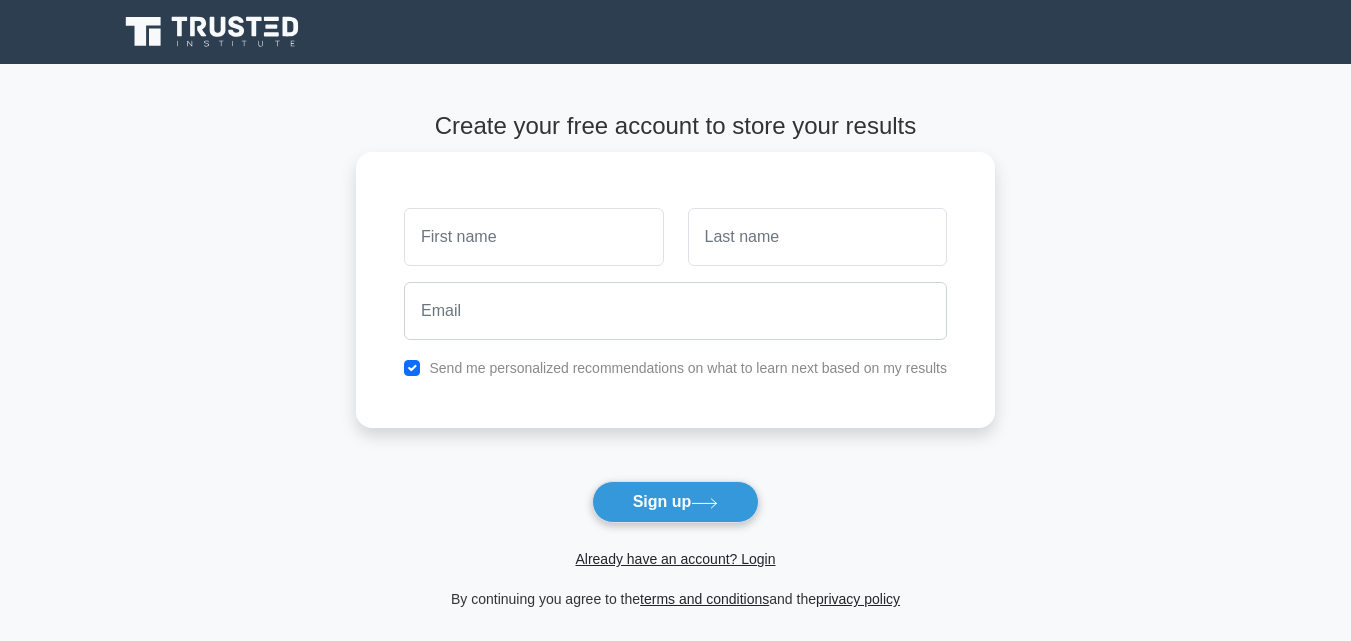 scroll, scrollTop: 0, scrollLeft: 0, axis: both 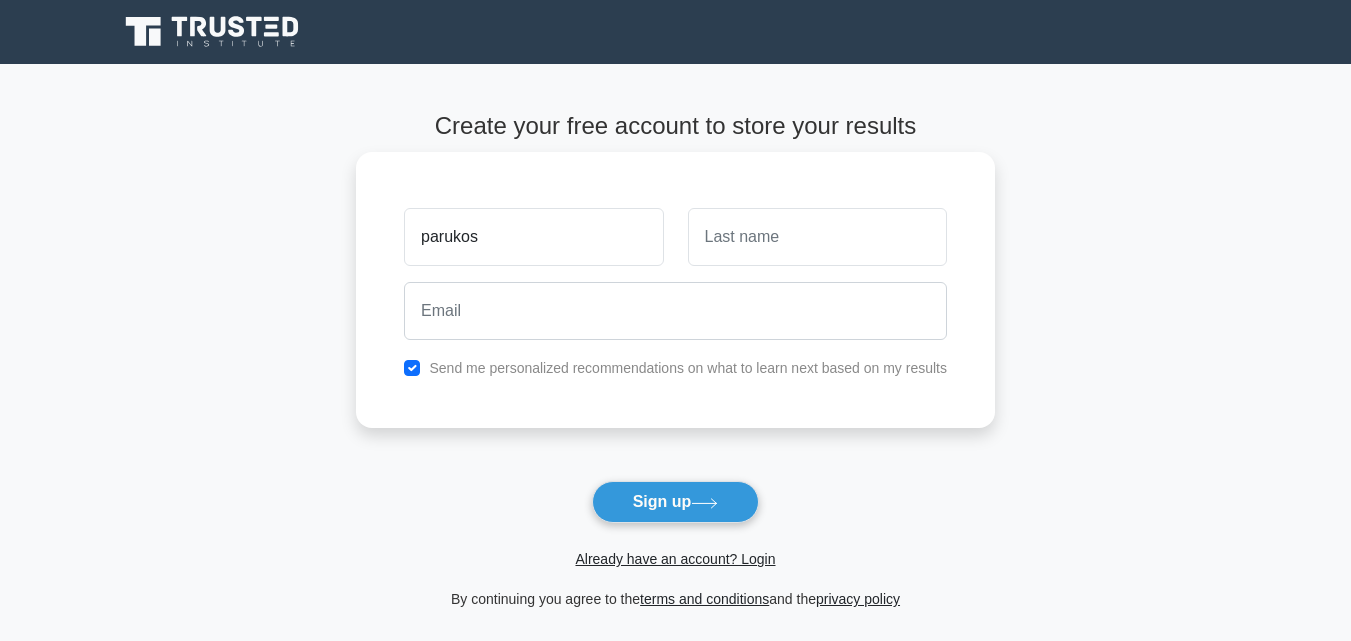 type on "parukos" 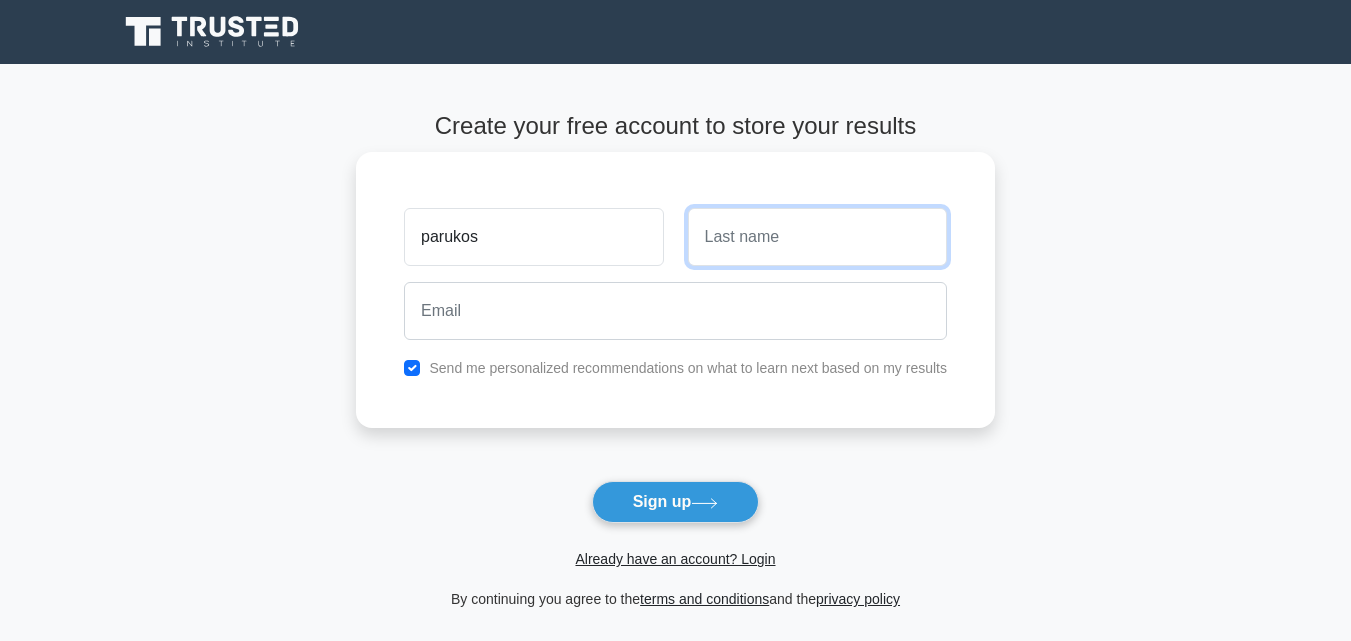 click at bounding box center [817, 237] 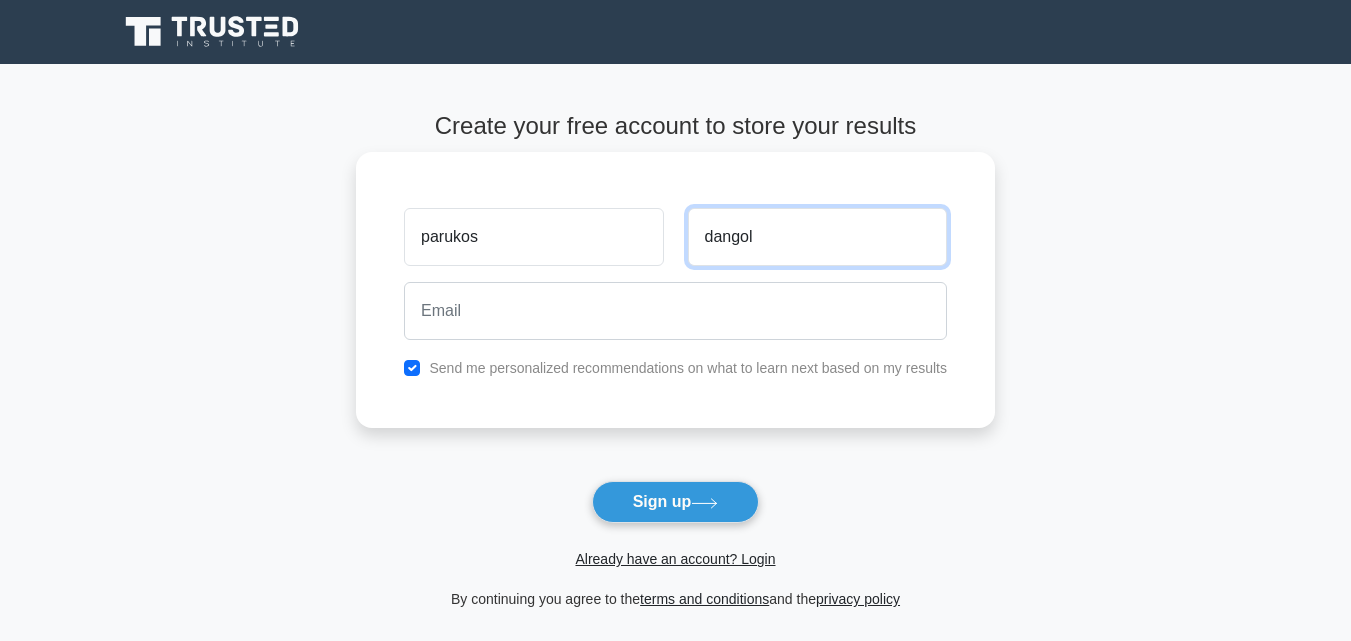 type on "dangol" 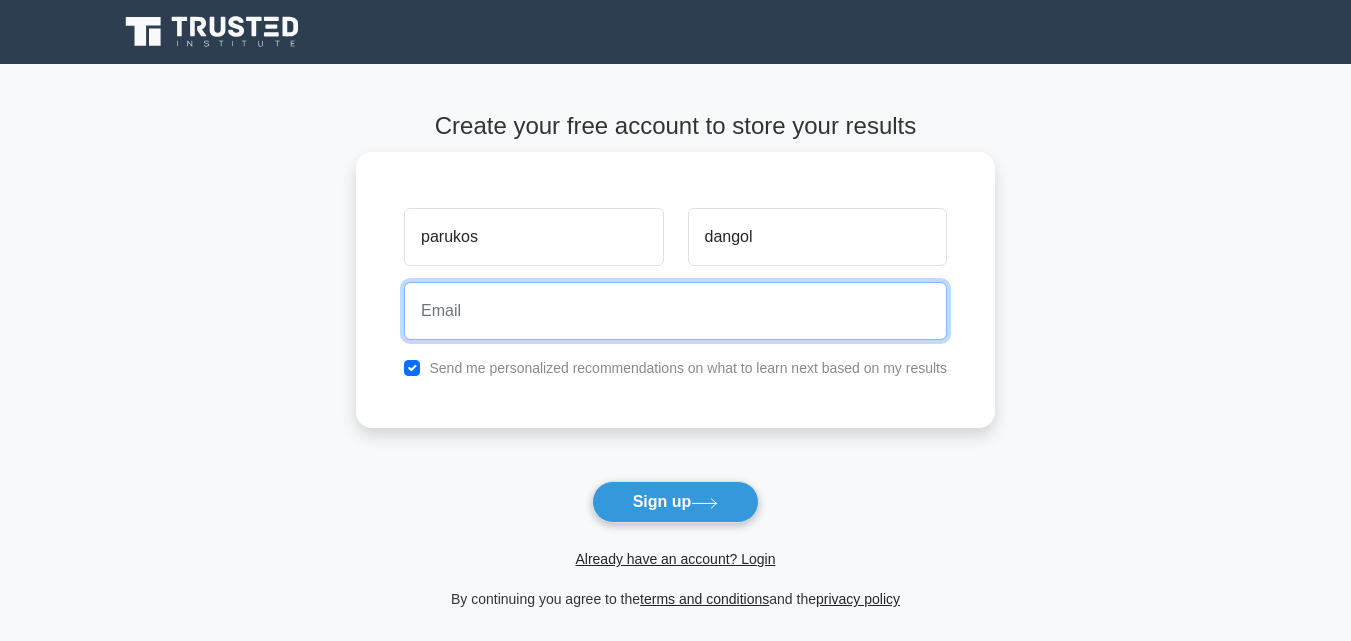 click at bounding box center [675, 311] 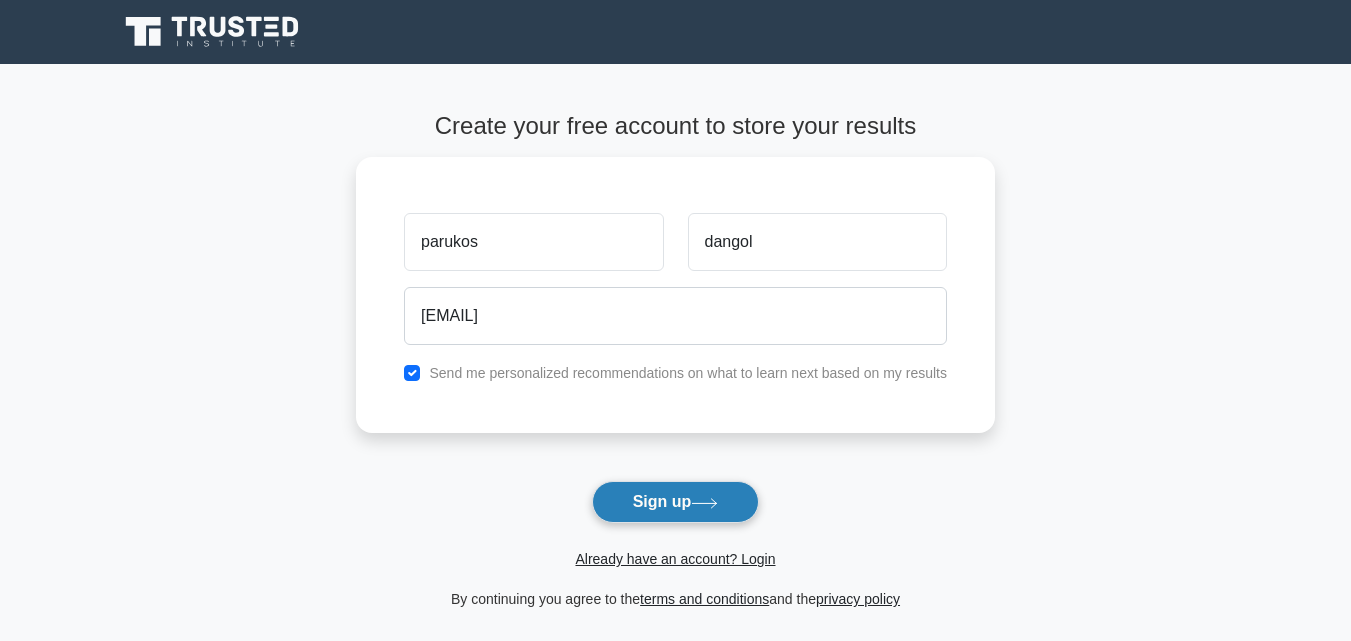 click on "Sign up" at bounding box center (676, 502) 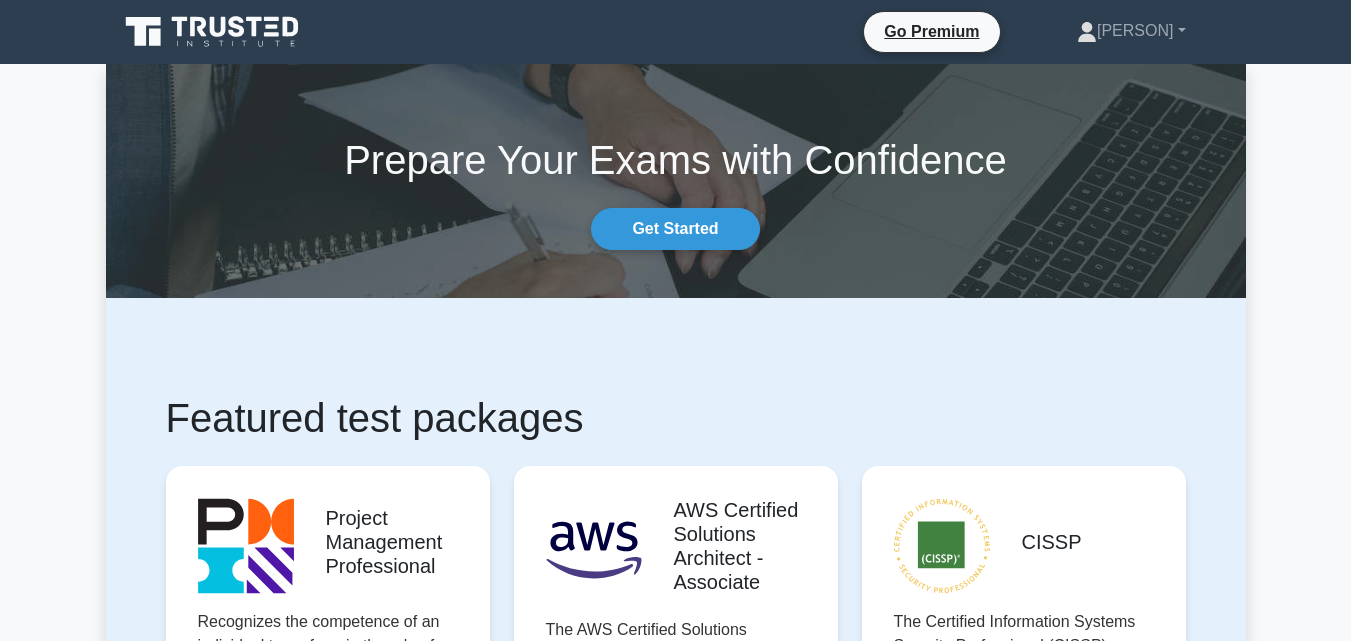 scroll, scrollTop: 0, scrollLeft: 0, axis: both 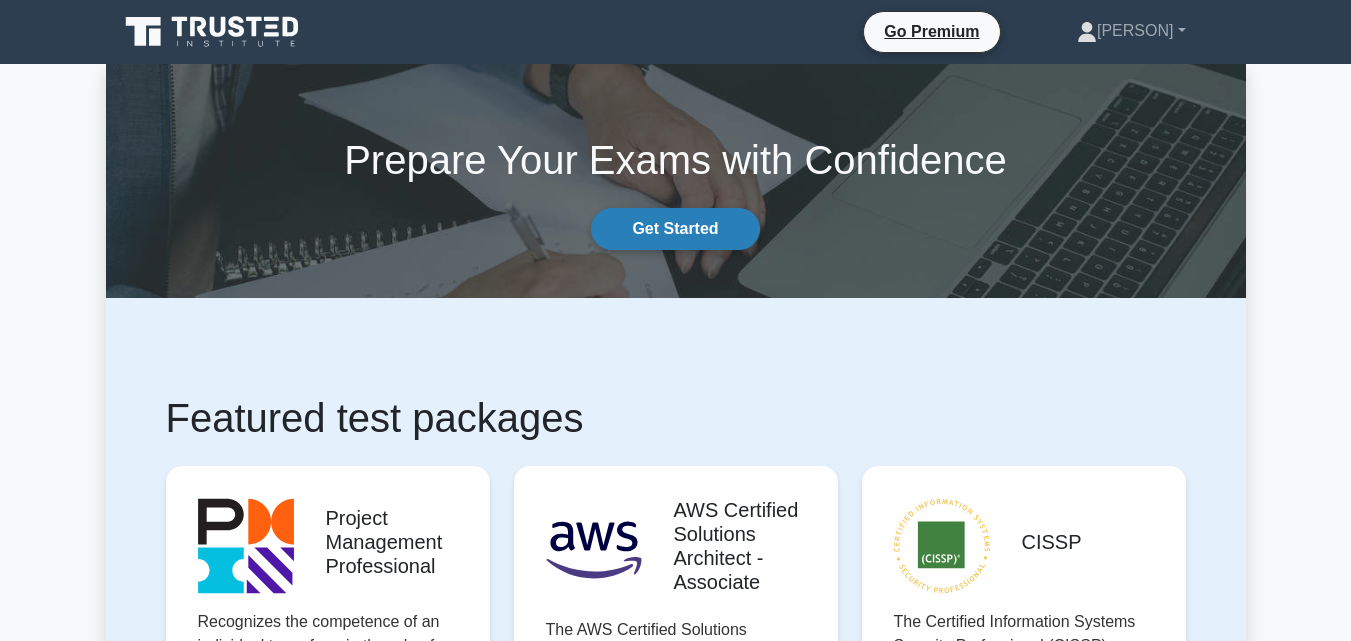 click on "Get Started" at bounding box center (675, 229) 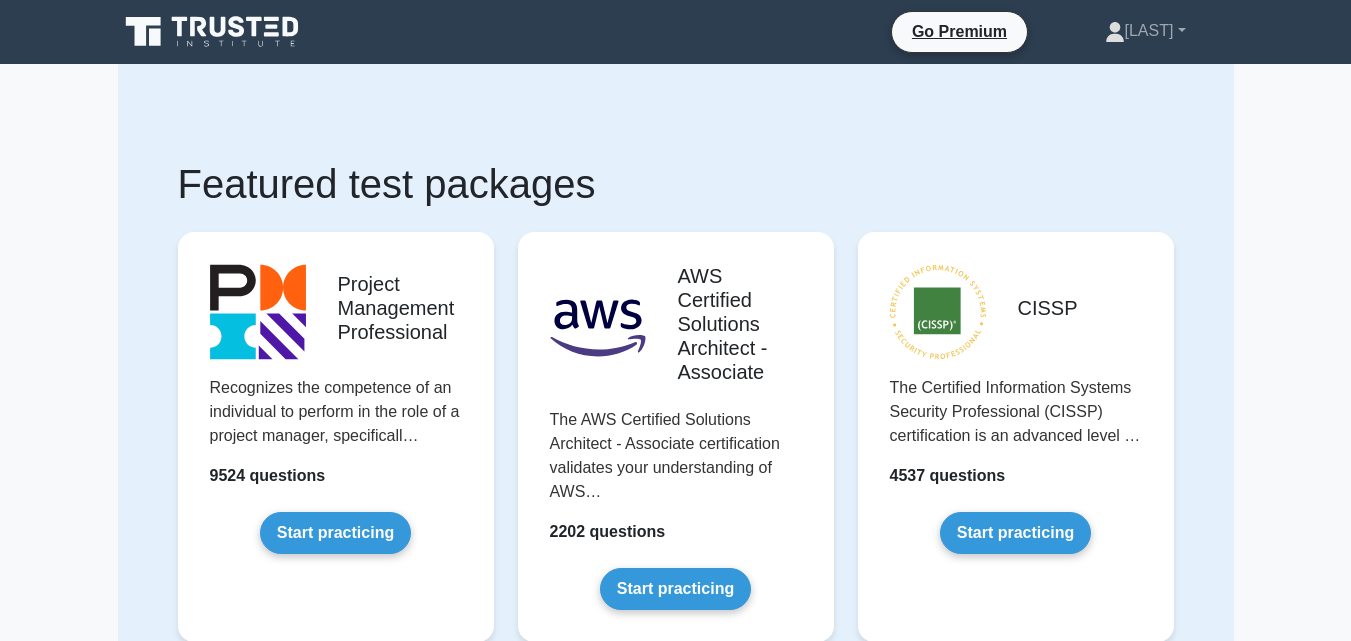 scroll, scrollTop: 0, scrollLeft: 0, axis: both 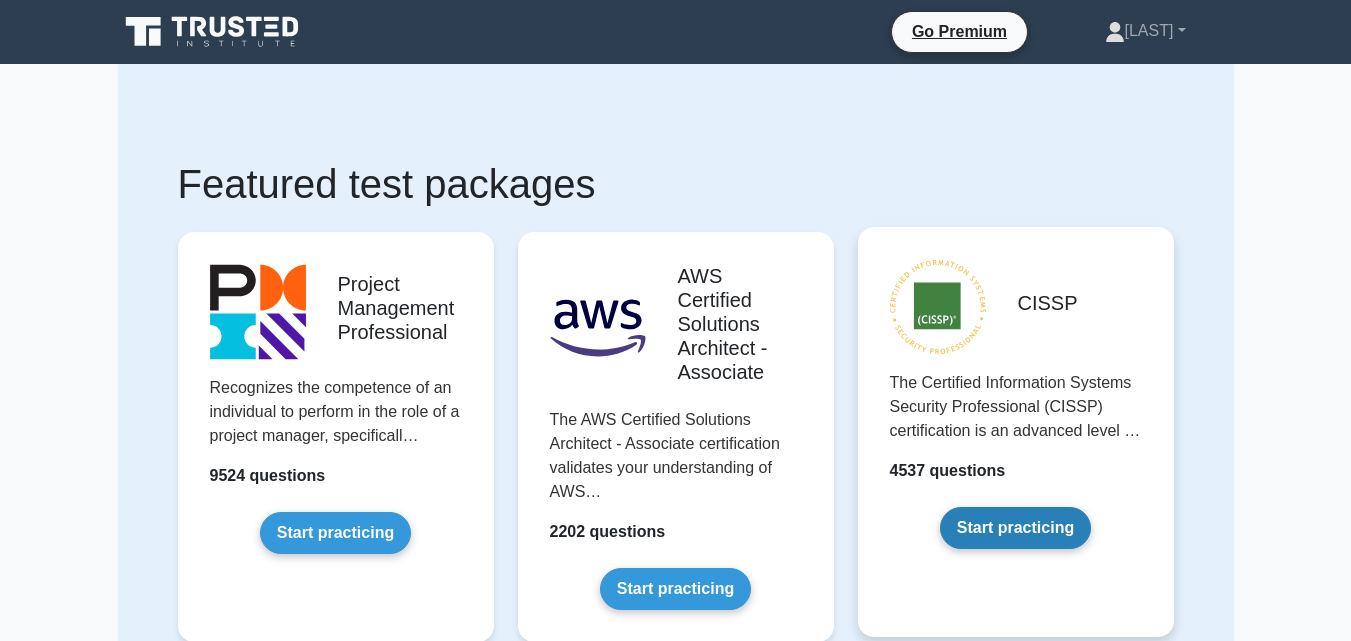 click on "Start practicing" at bounding box center [1015, 528] 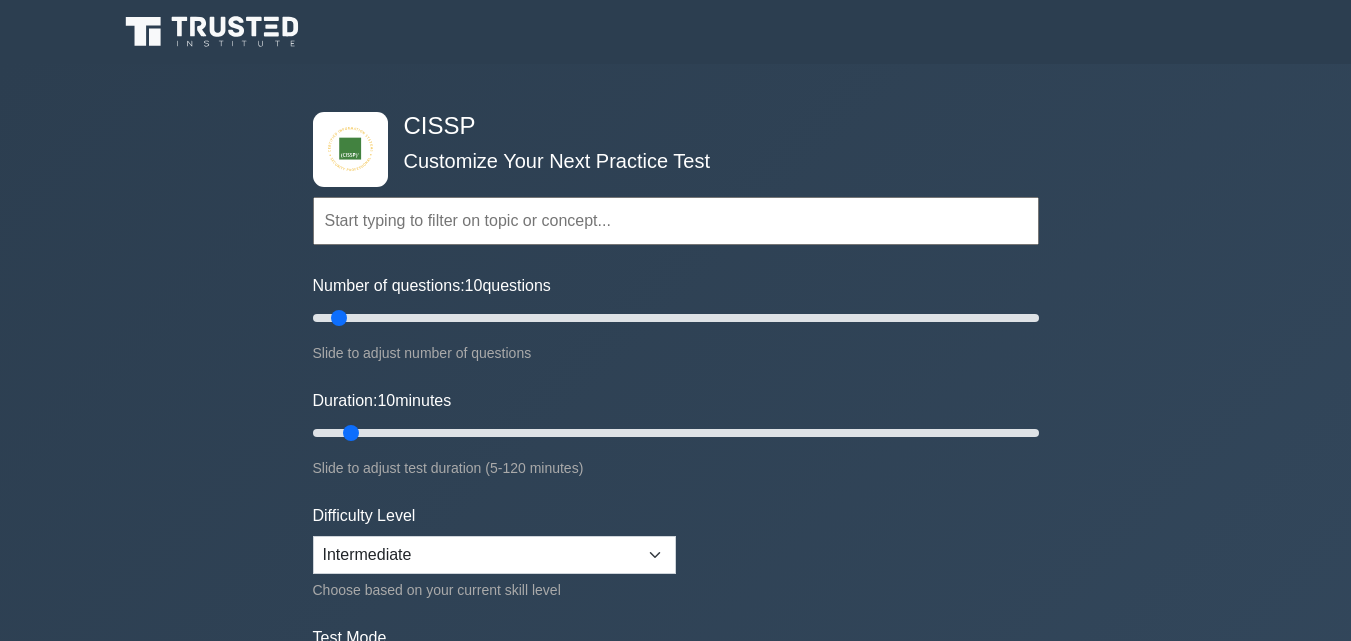 scroll, scrollTop: 0, scrollLeft: 0, axis: both 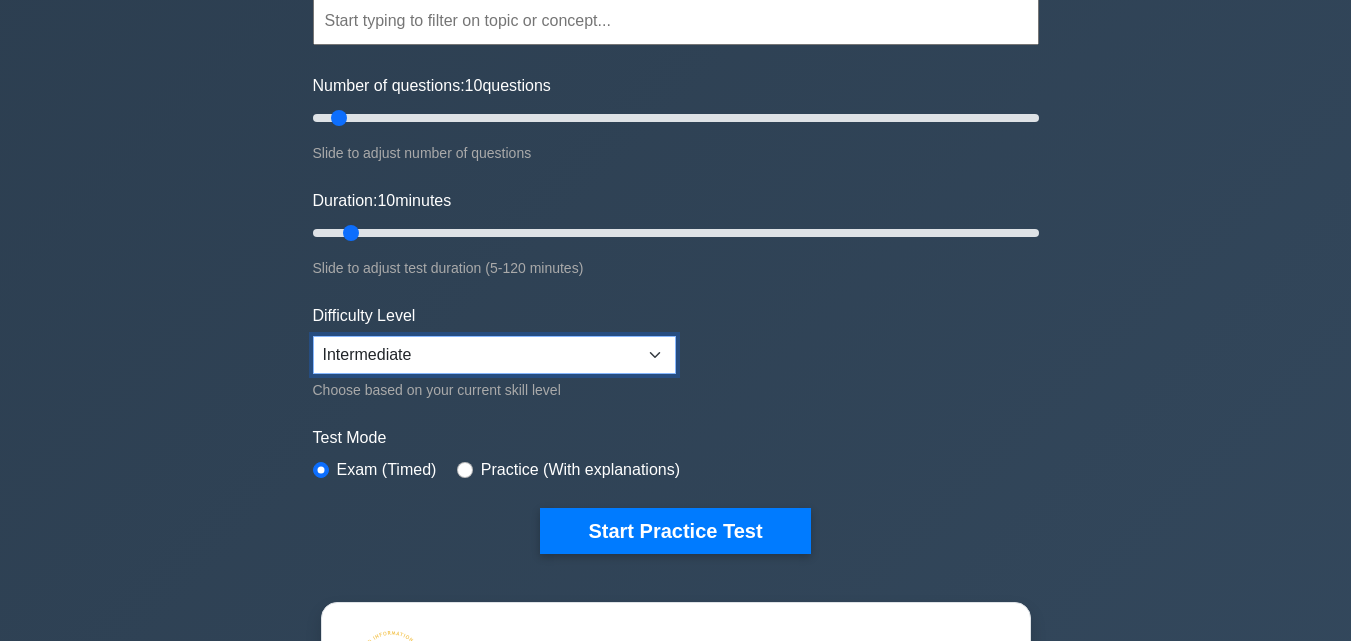 click on "Beginner
Intermediate
Expert" at bounding box center (494, 355) 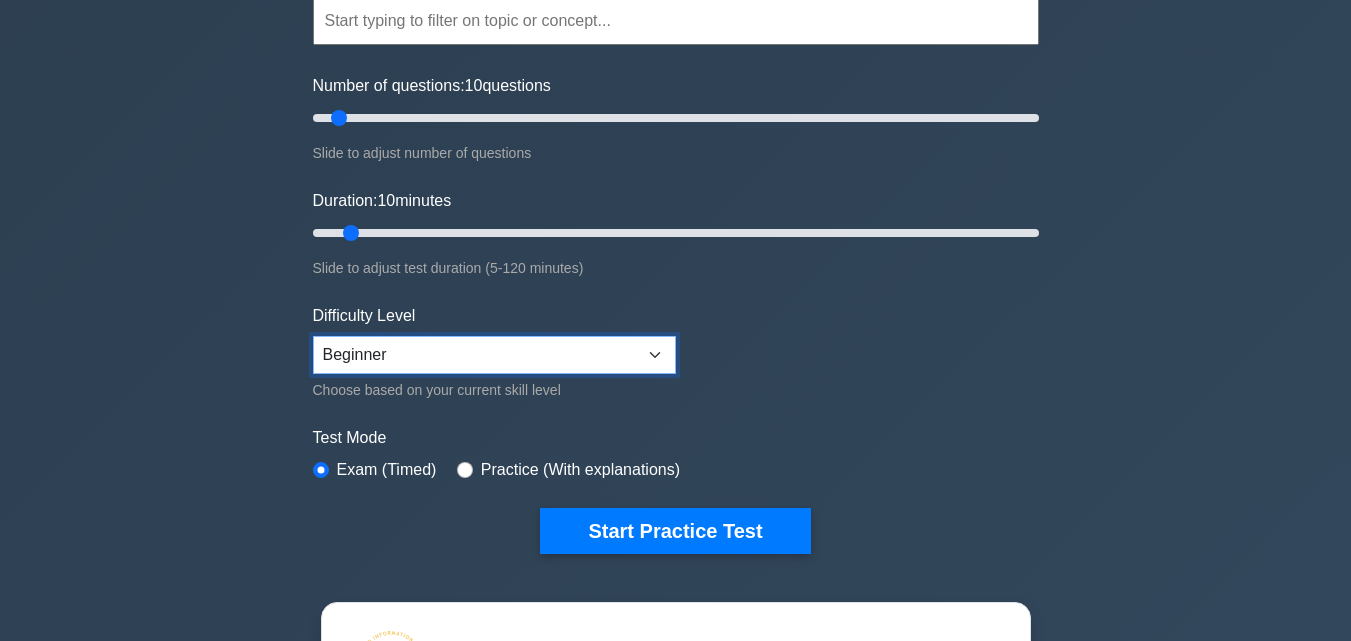 click on "Beginner
Intermediate
Expert" at bounding box center [494, 355] 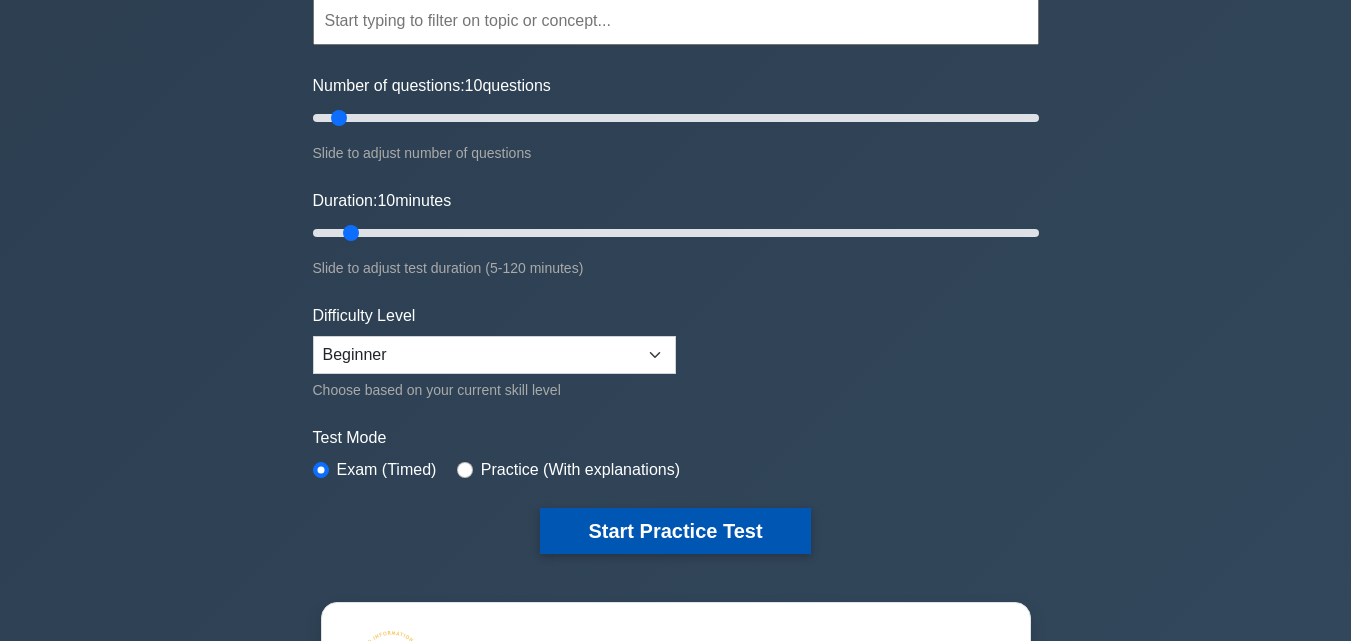 click on "Start Practice Test" at bounding box center (675, 531) 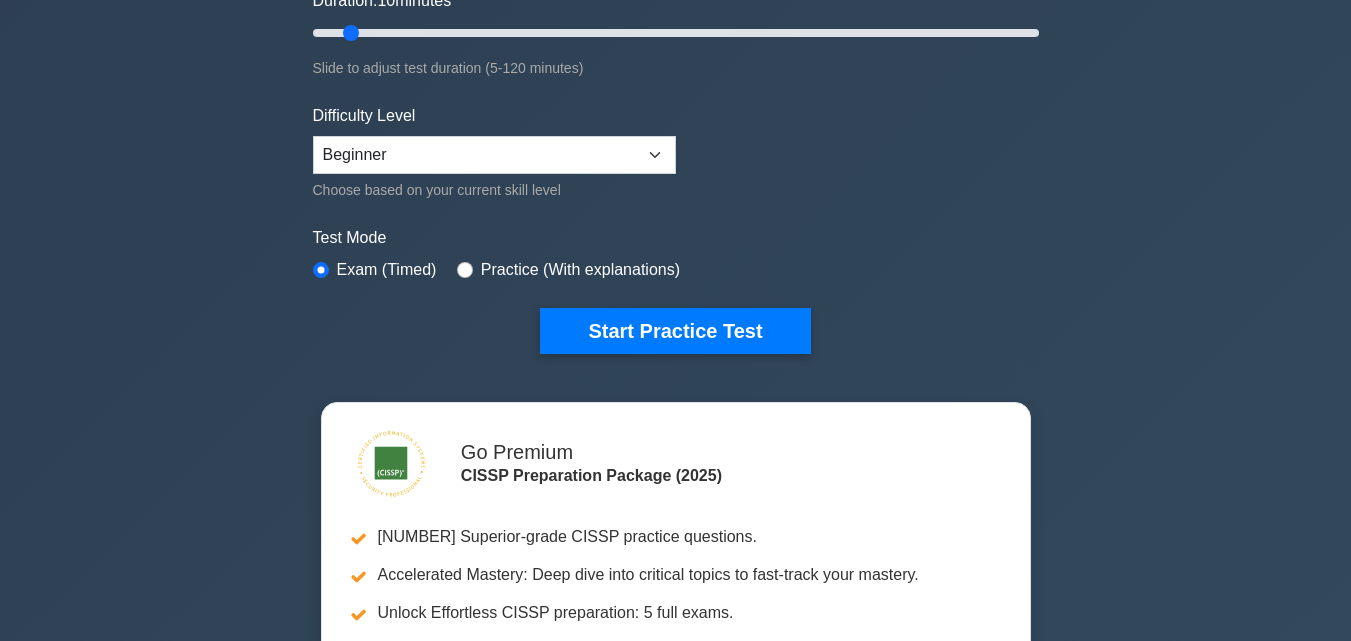 scroll, scrollTop: 0, scrollLeft: 0, axis: both 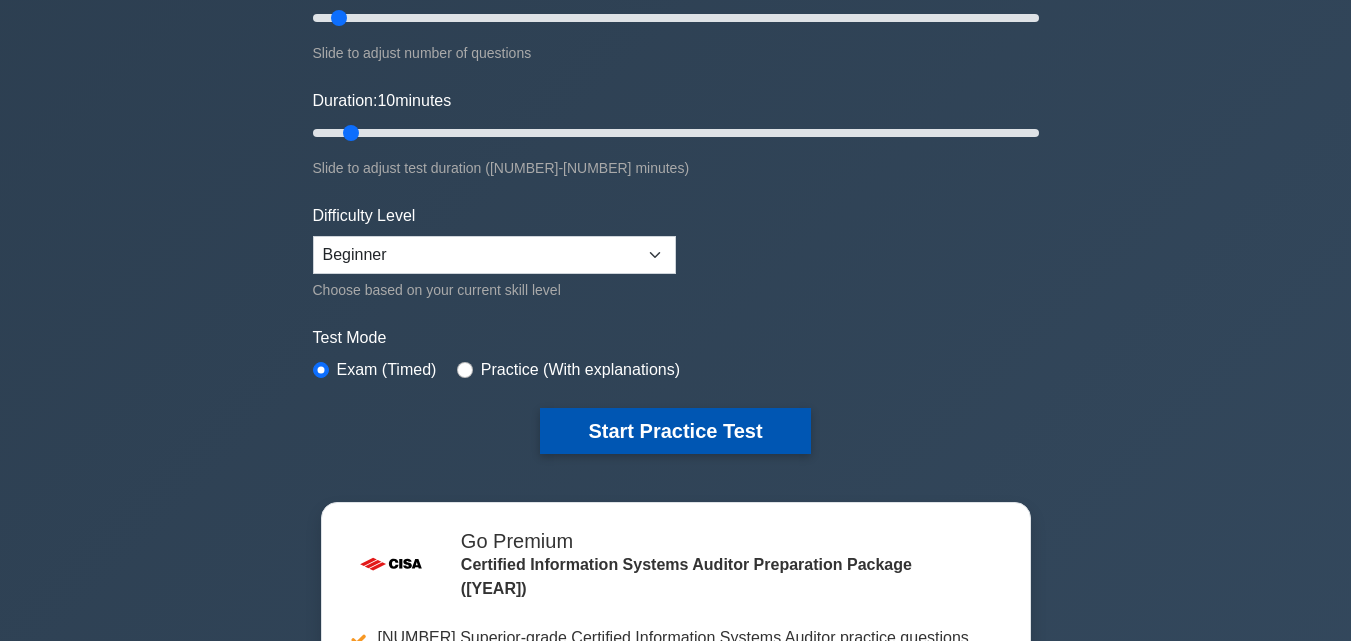 click on "Start Practice Test" at bounding box center (675, 431) 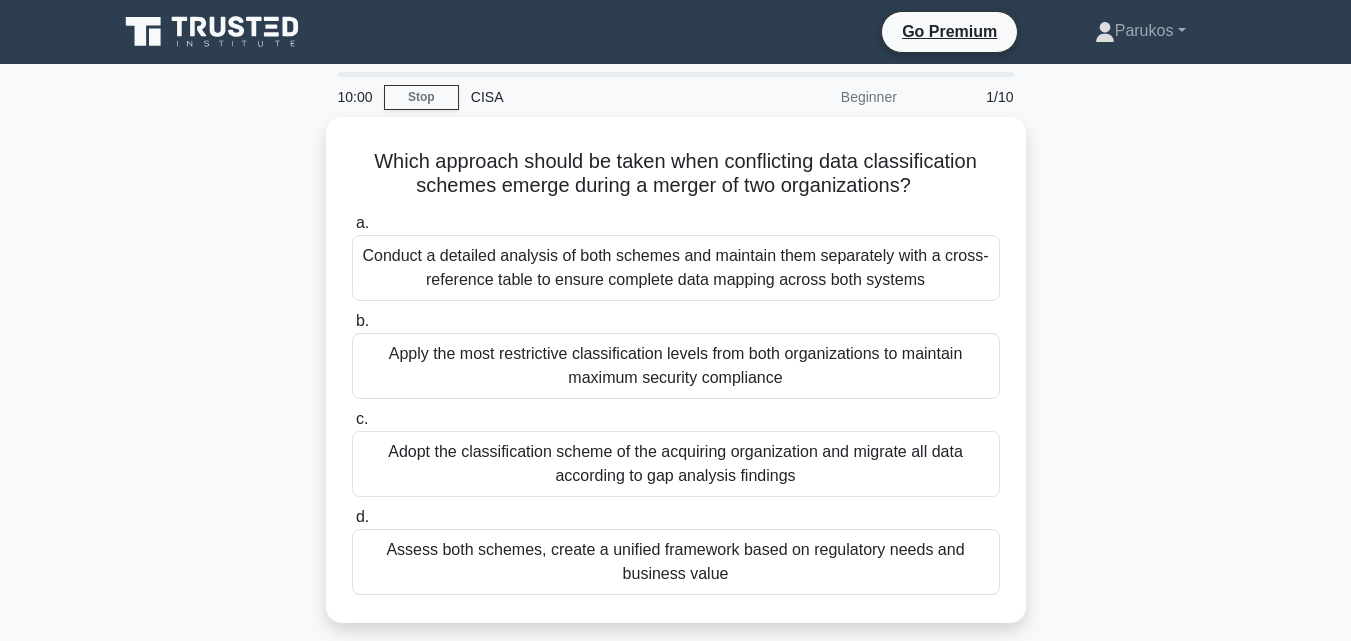 scroll, scrollTop: 0, scrollLeft: 0, axis: both 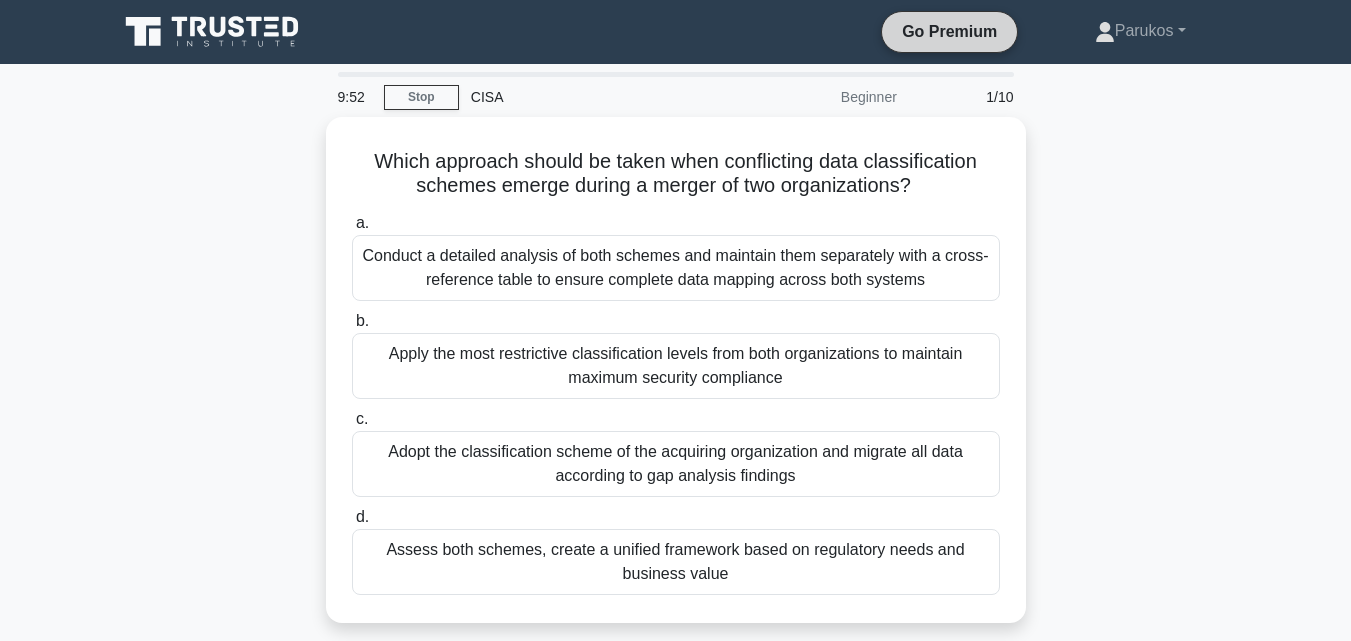 click on "Go Premium" at bounding box center (949, 31) 